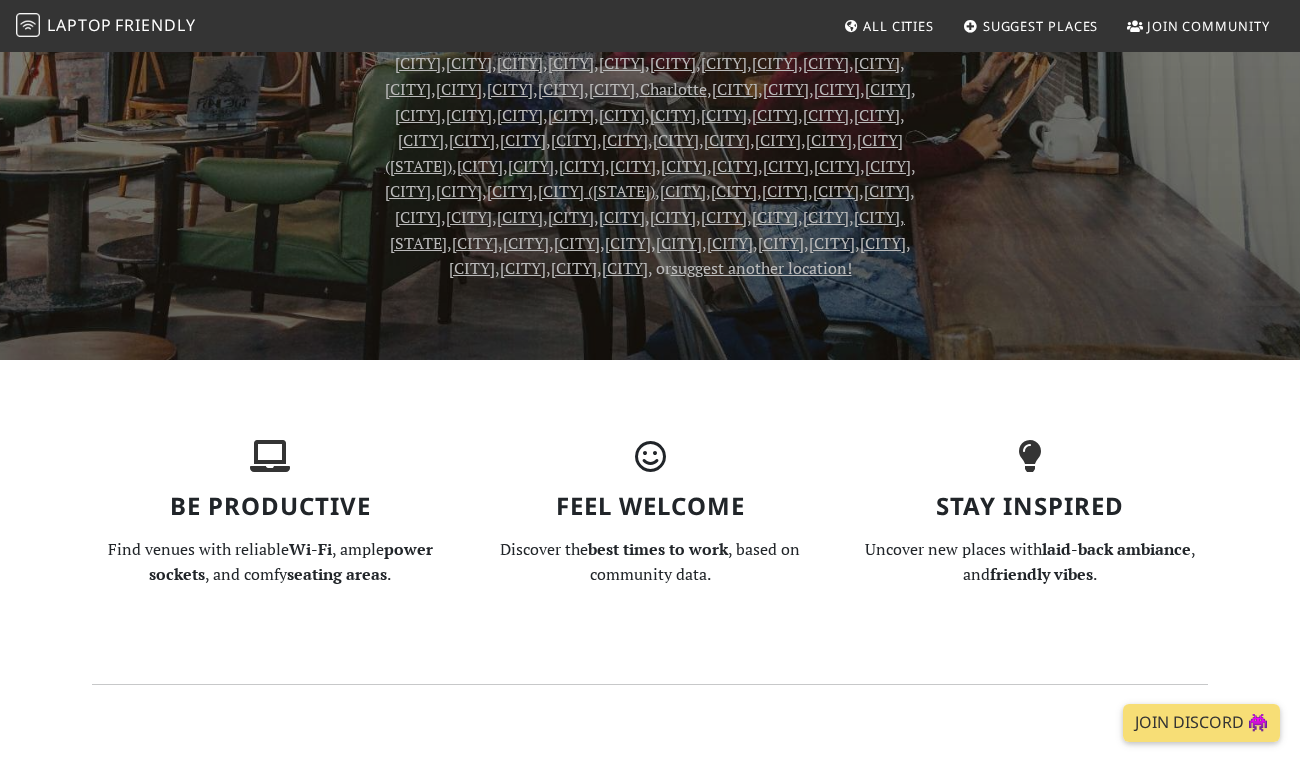 scroll, scrollTop: 434, scrollLeft: 0, axis: vertical 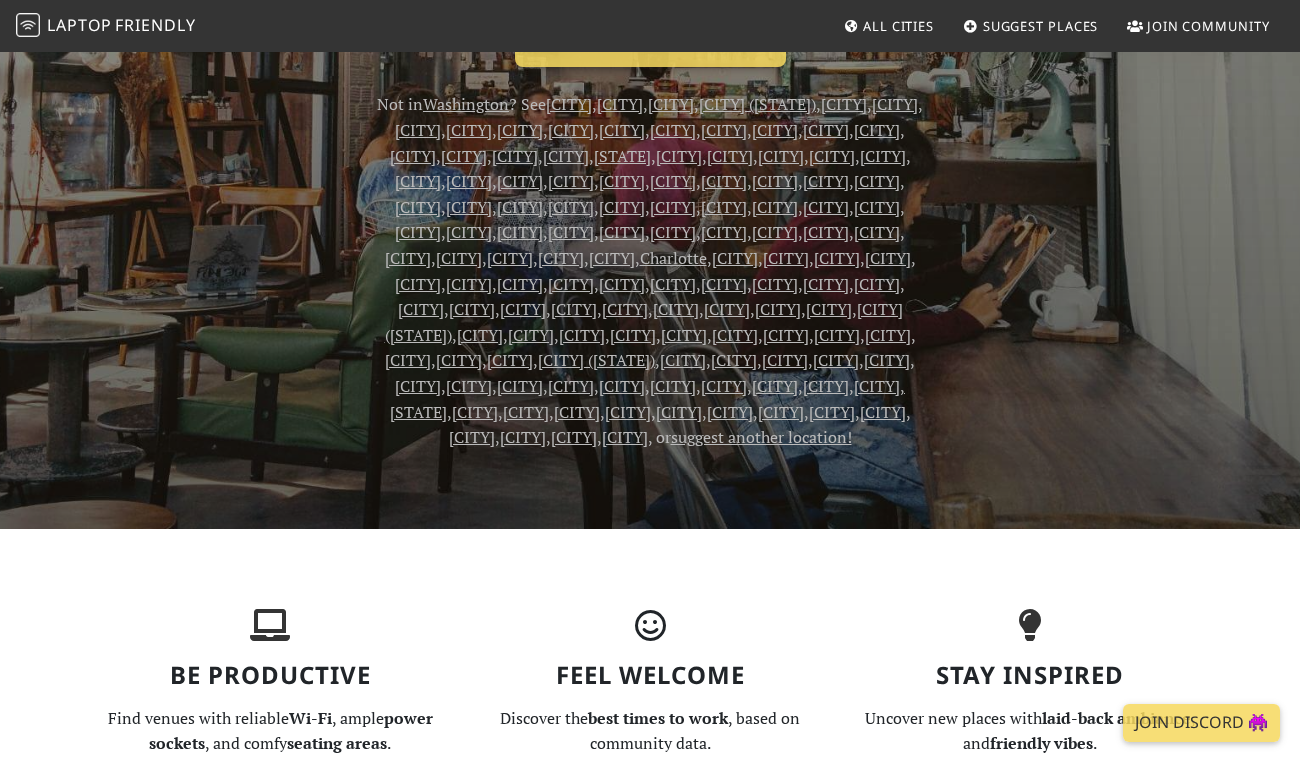 click on "[CITY]" at bounding box center [676, 309] 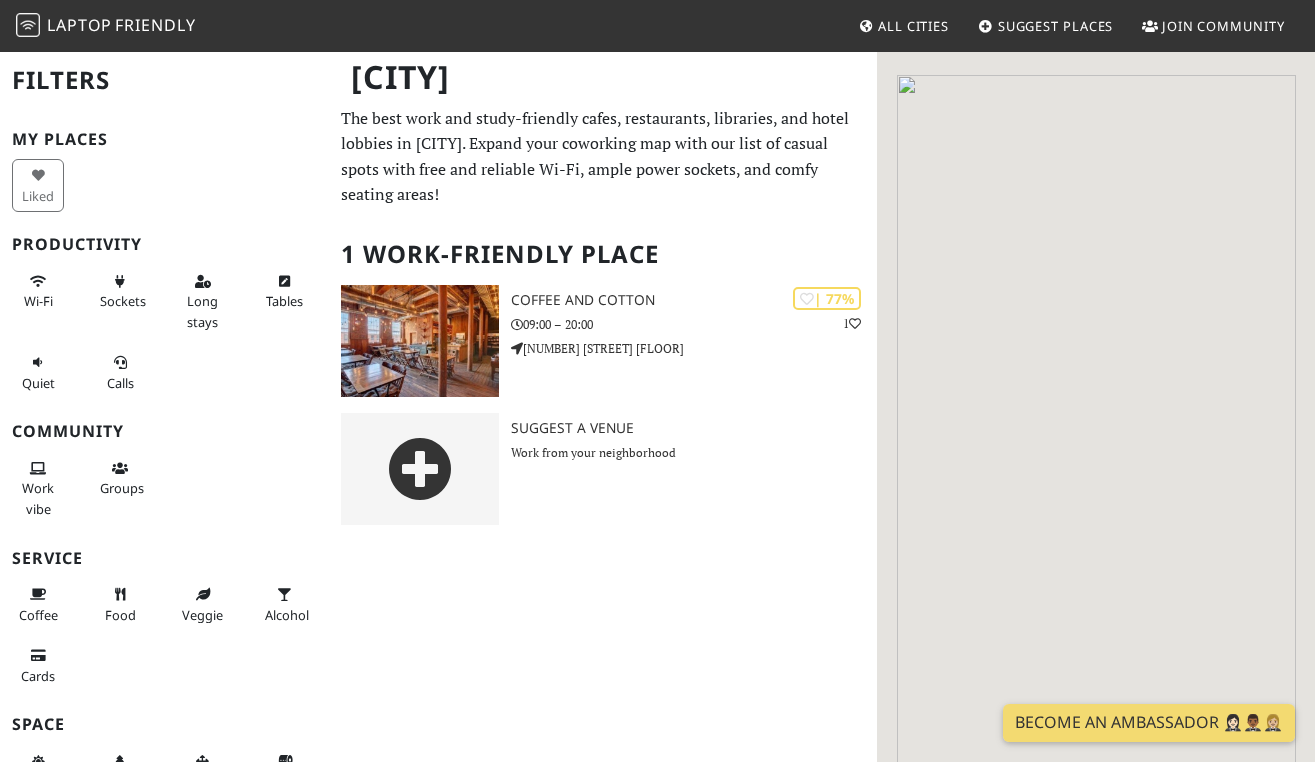 scroll, scrollTop: 0, scrollLeft: 0, axis: both 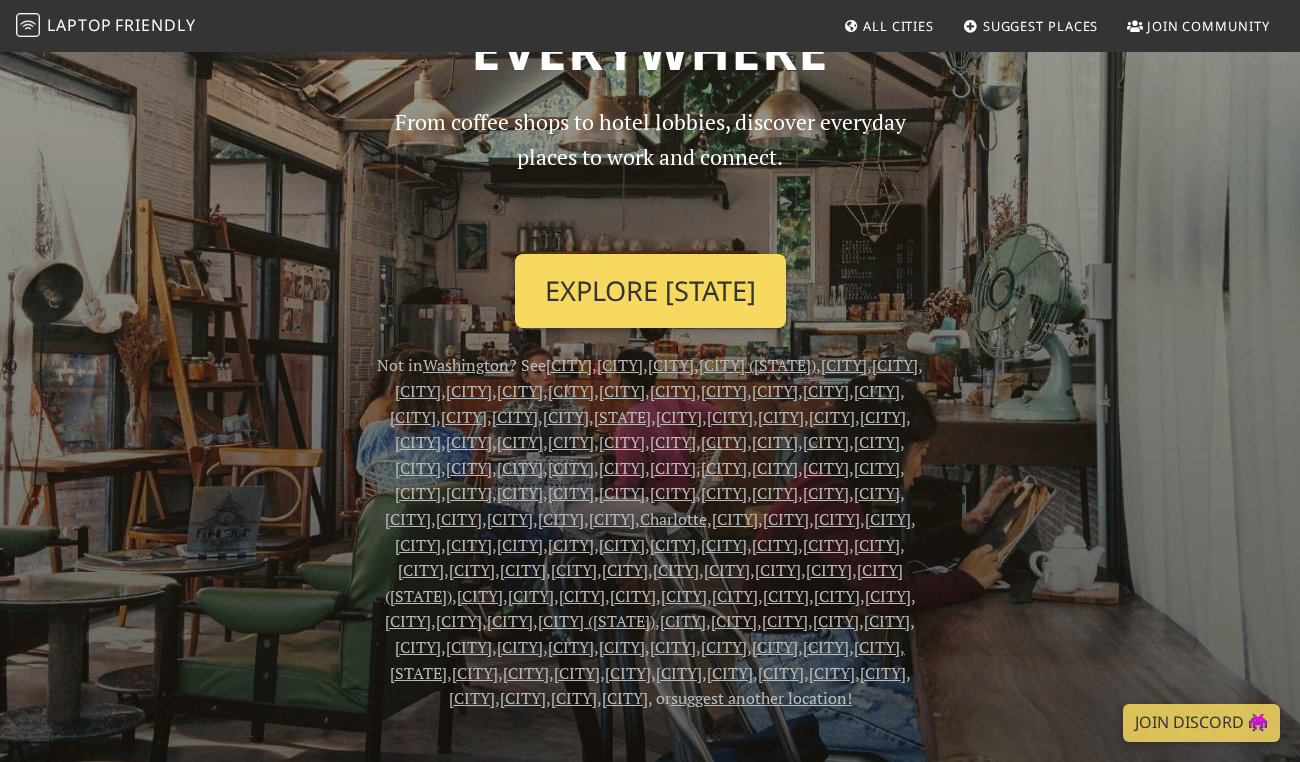 click on "Explore [STATE]" at bounding box center [650, 291] 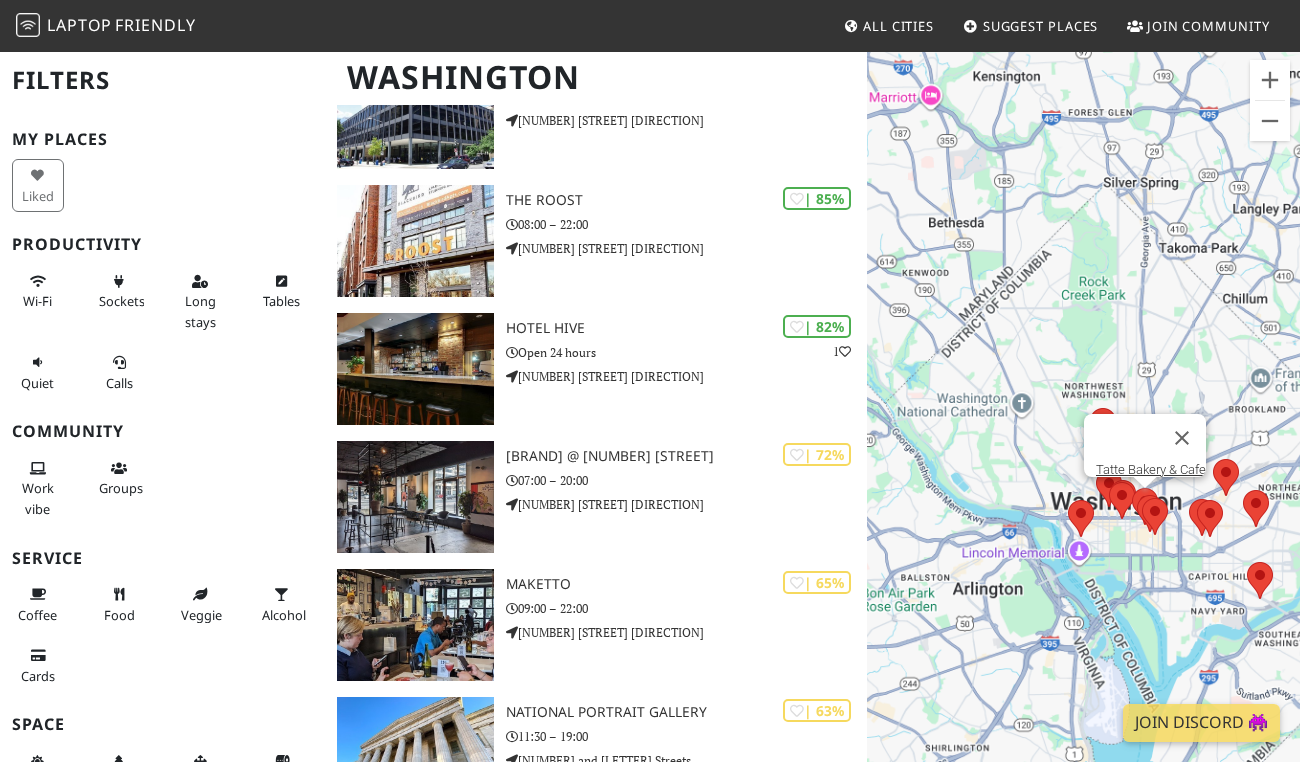 scroll, scrollTop: 210, scrollLeft: 0, axis: vertical 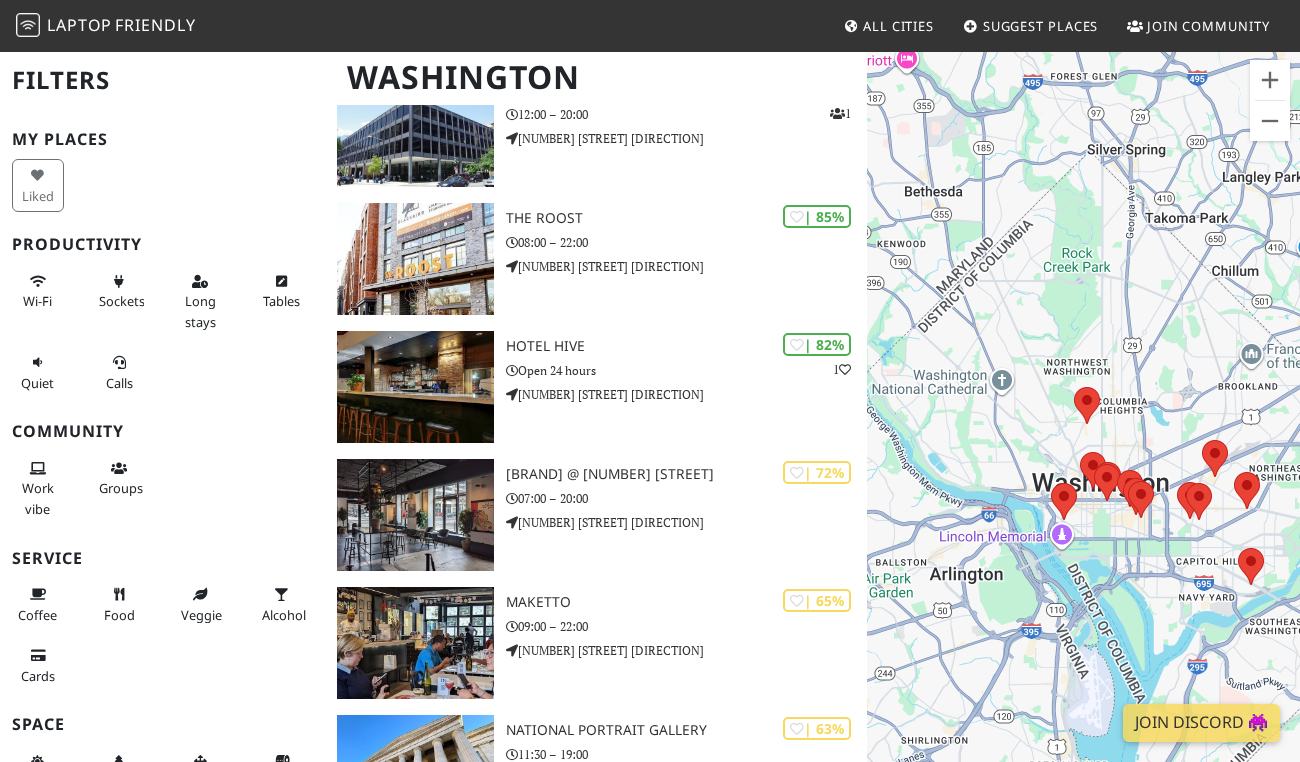 drag, startPoint x: 1051, startPoint y: 431, endPoint x: 946, endPoint y: 297, distance: 170.23807 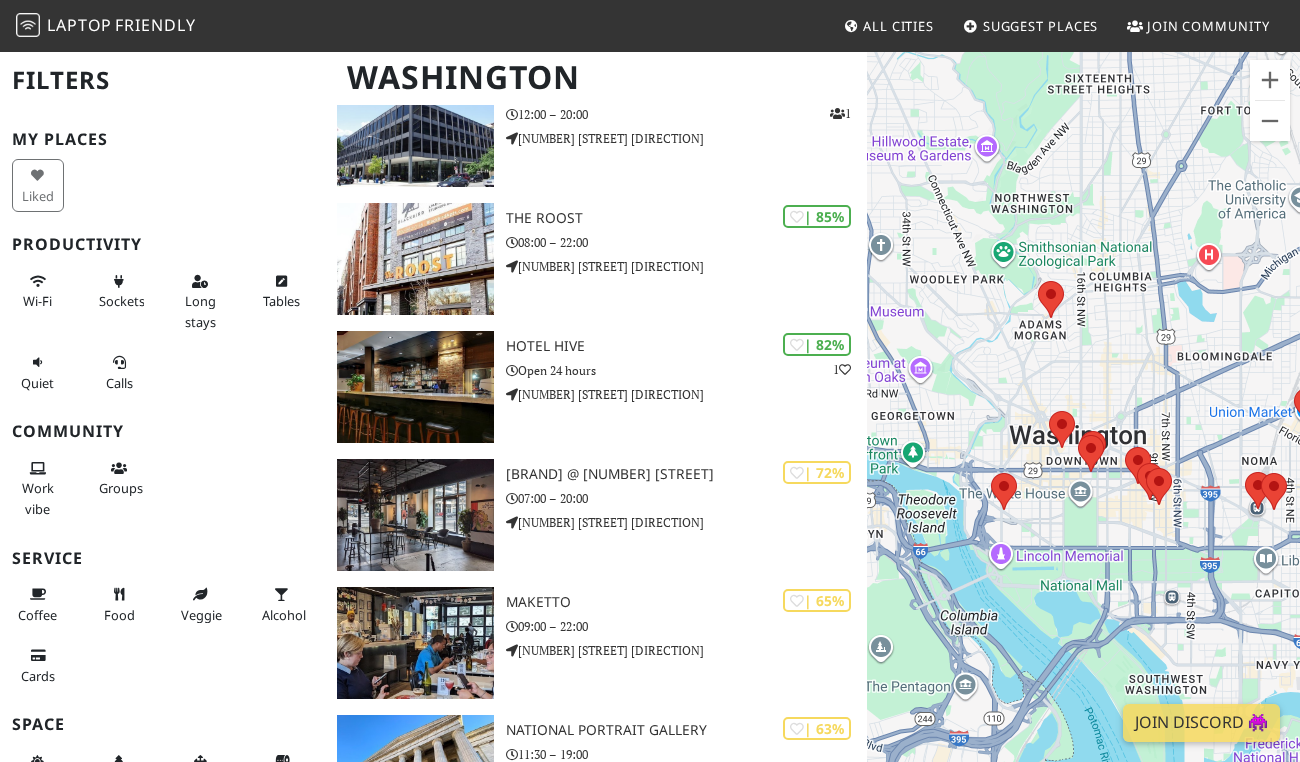 drag, startPoint x: 1103, startPoint y: 420, endPoint x: 1192, endPoint y: 220, distance: 218.90866 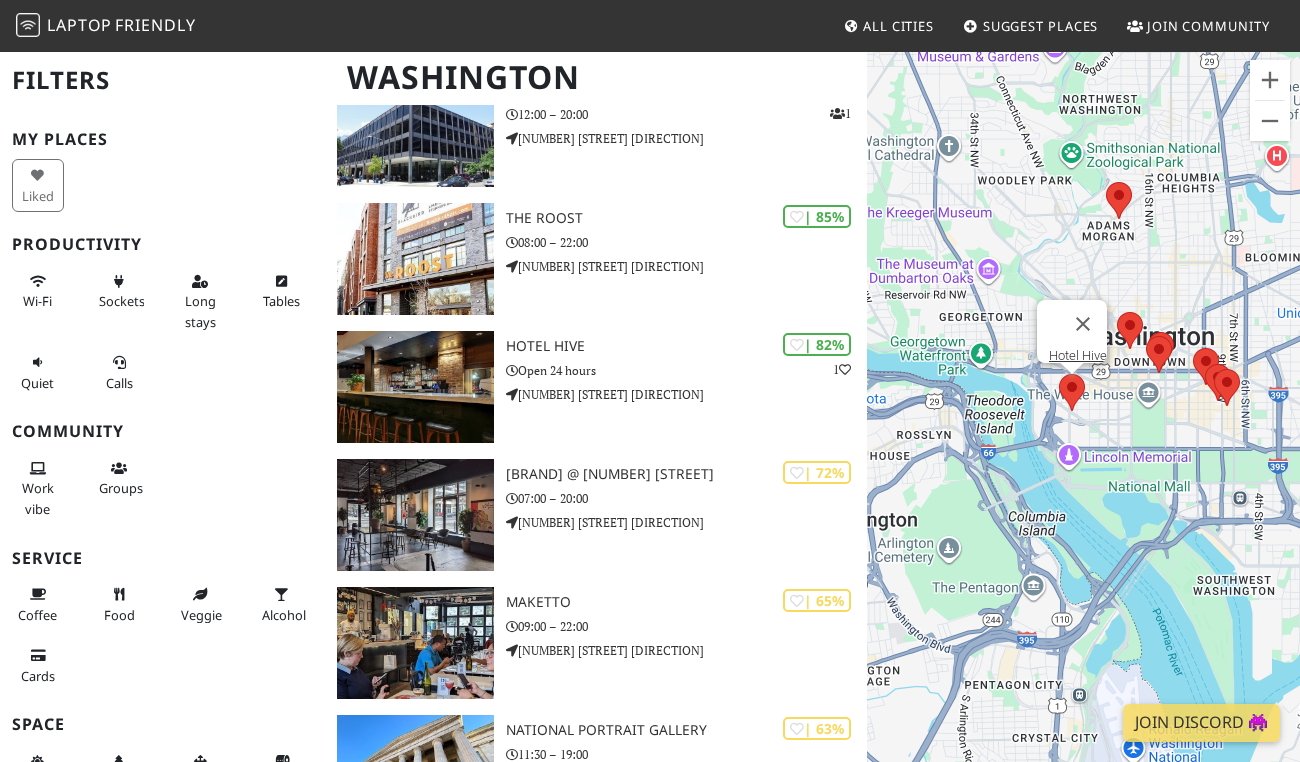 click at bounding box center [1072, 392] 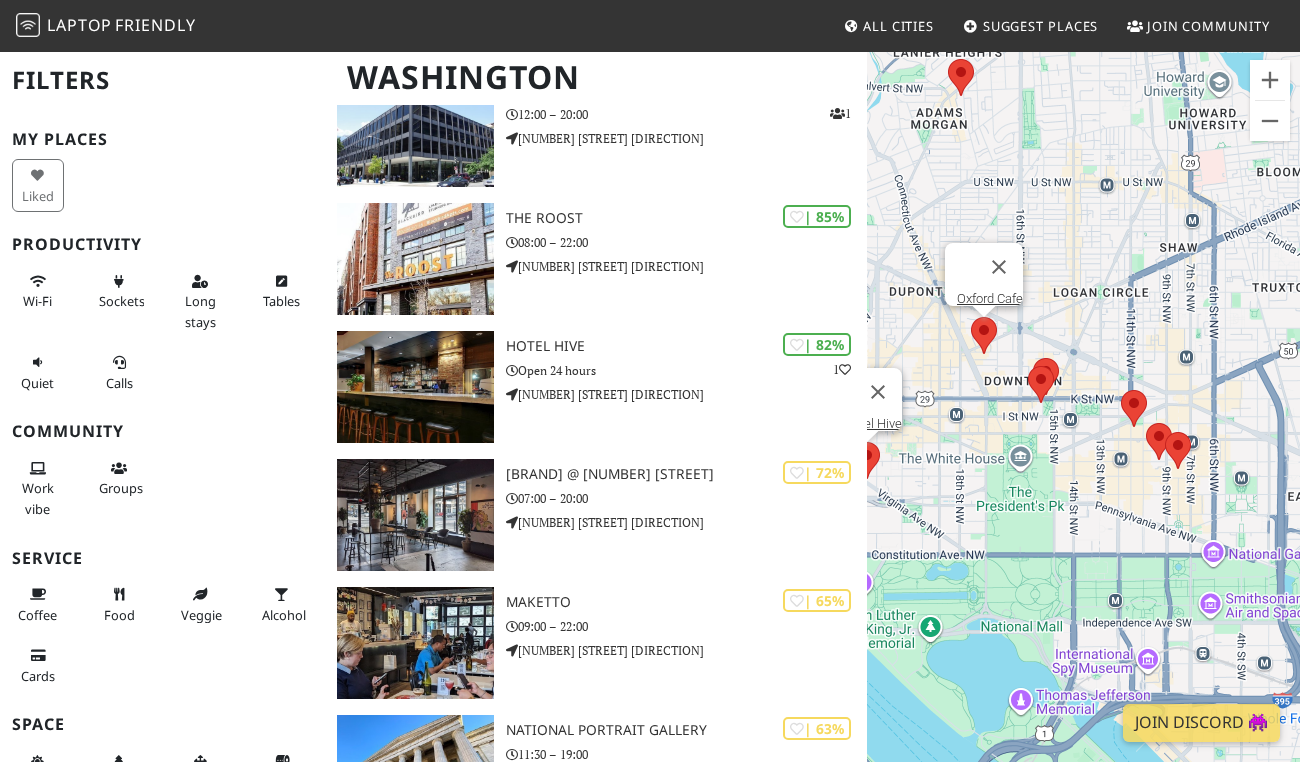 click at bounding box center [984, 335] 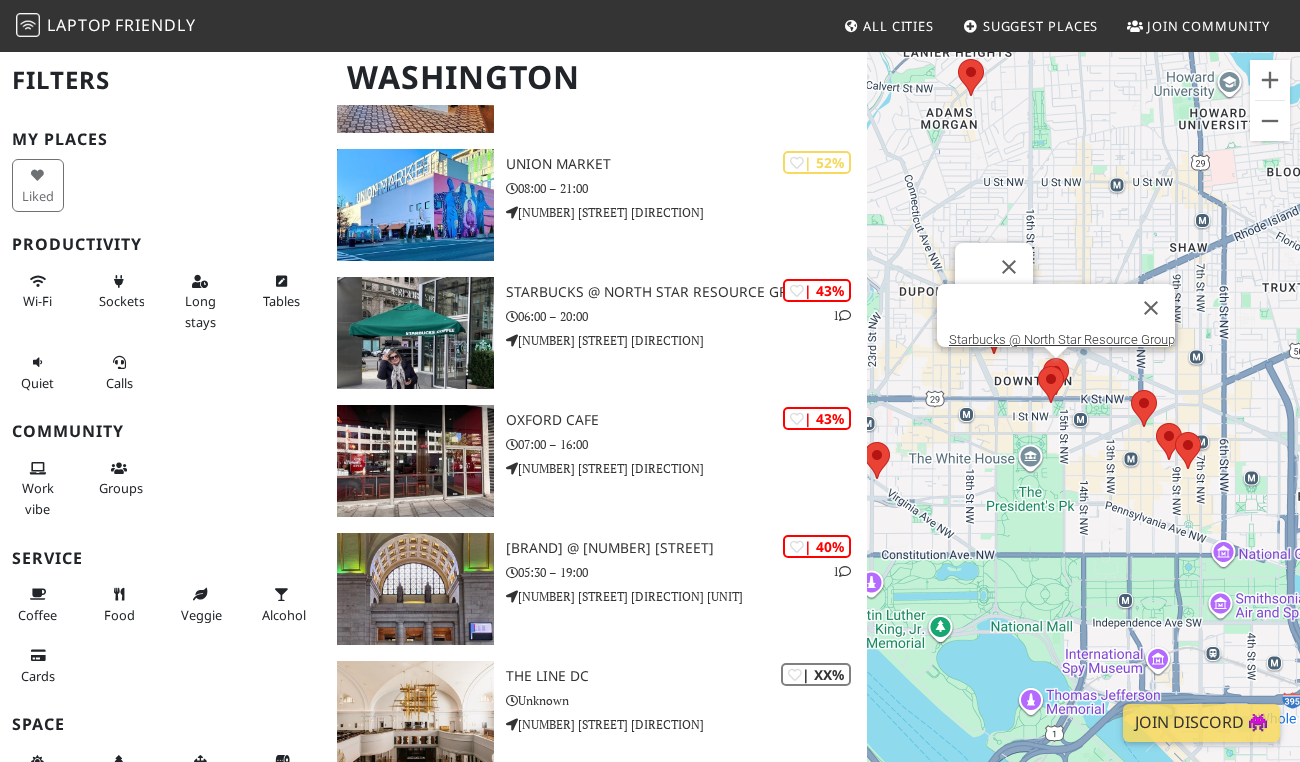 scroll, scrollTop: 1162, scrollLeft: 0, axis: vertical 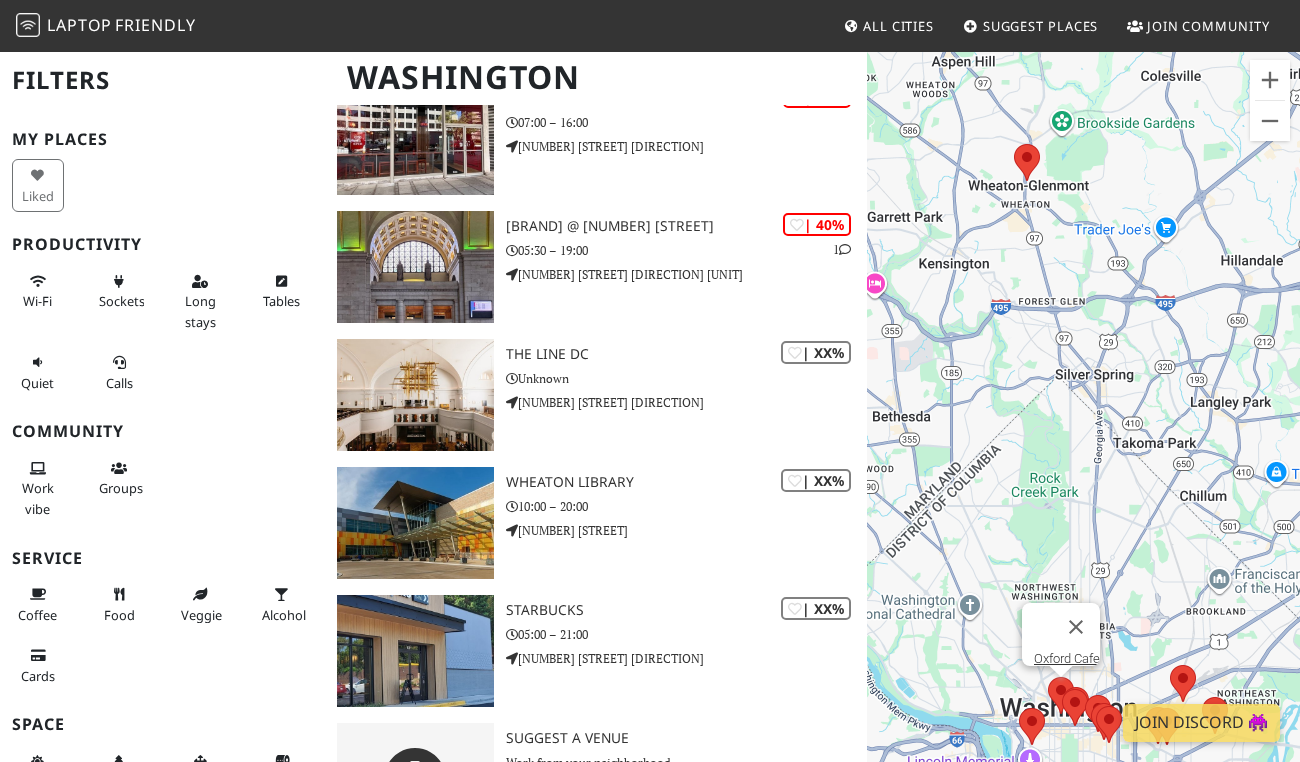 drag, startPoint x: 938, startPoint y: 459, endPoint x: 974, endPoint y: 235, distance: 226.87442 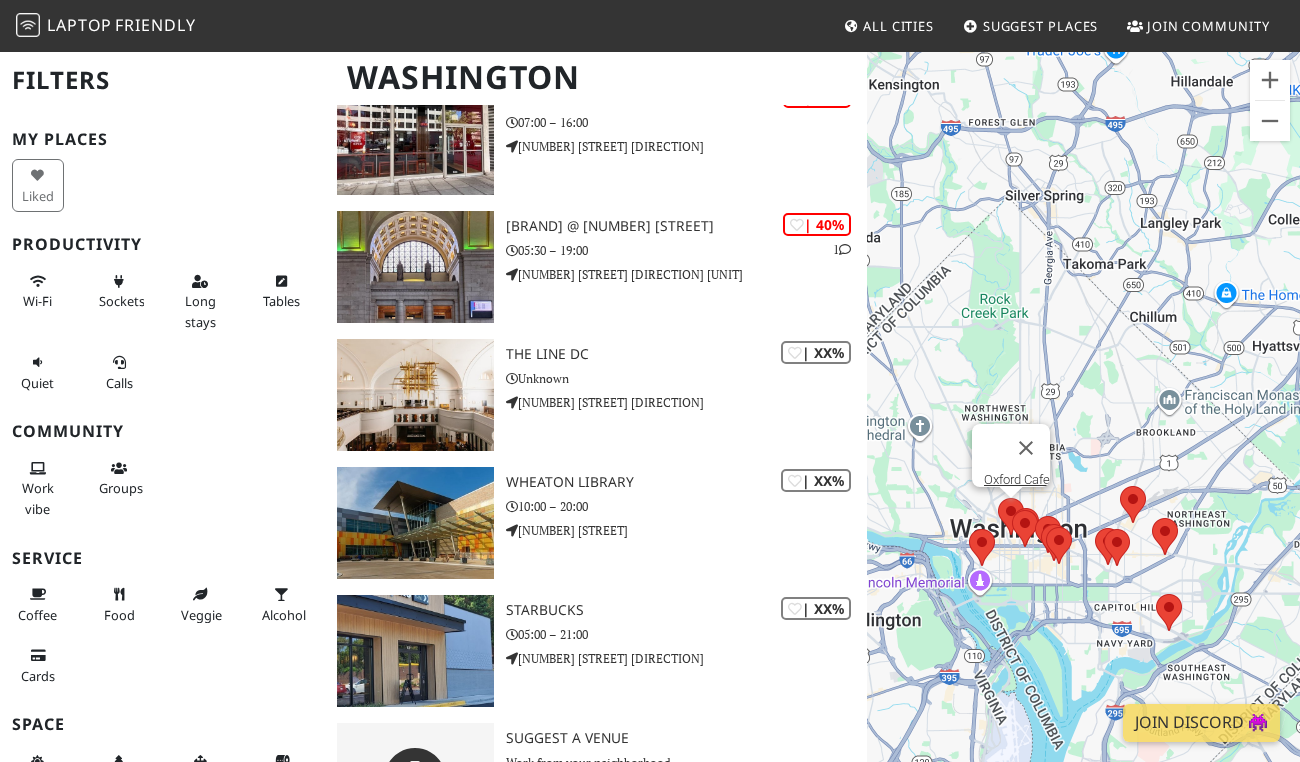 drag, startPoint x: 1132, startPoint y: 477, endPoint x: 1020, endPoint y: 187, distance: 310.8762 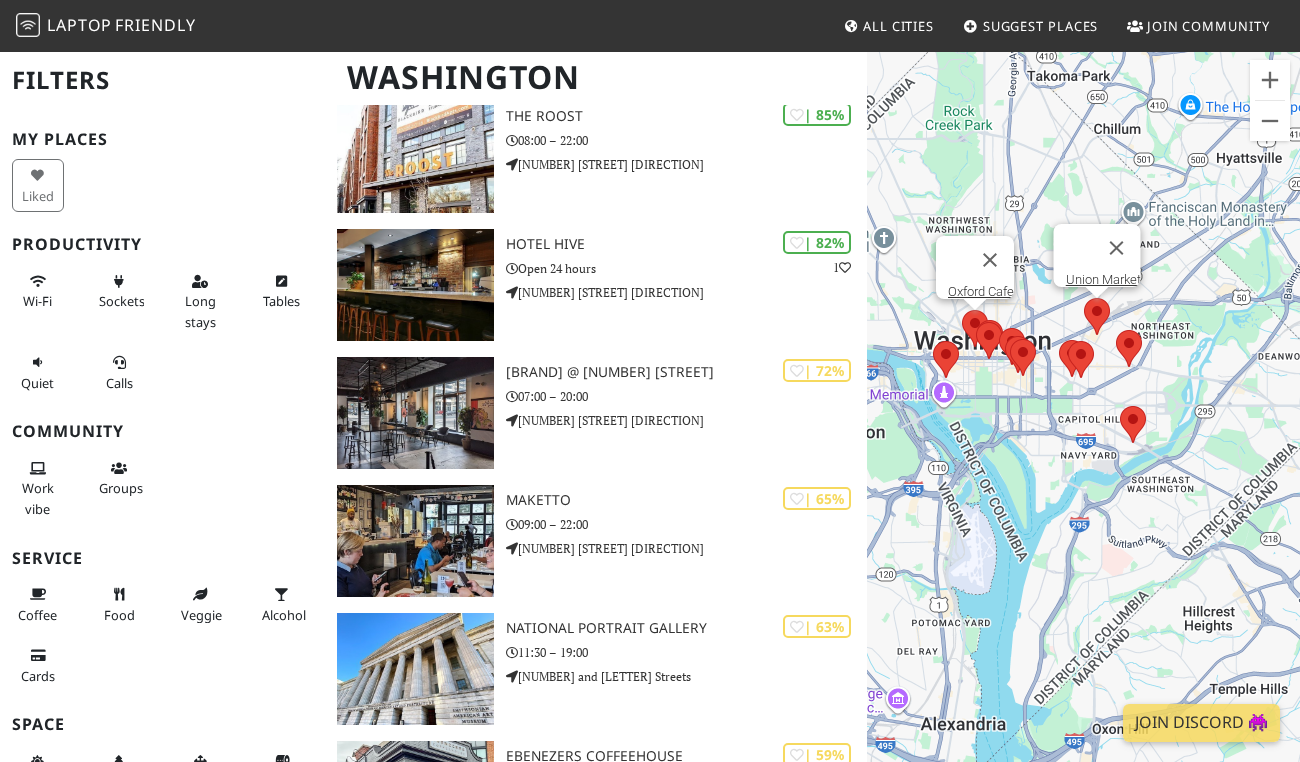 scroll, scrollTop: 226, scrollLeft: 0, axis: vertical 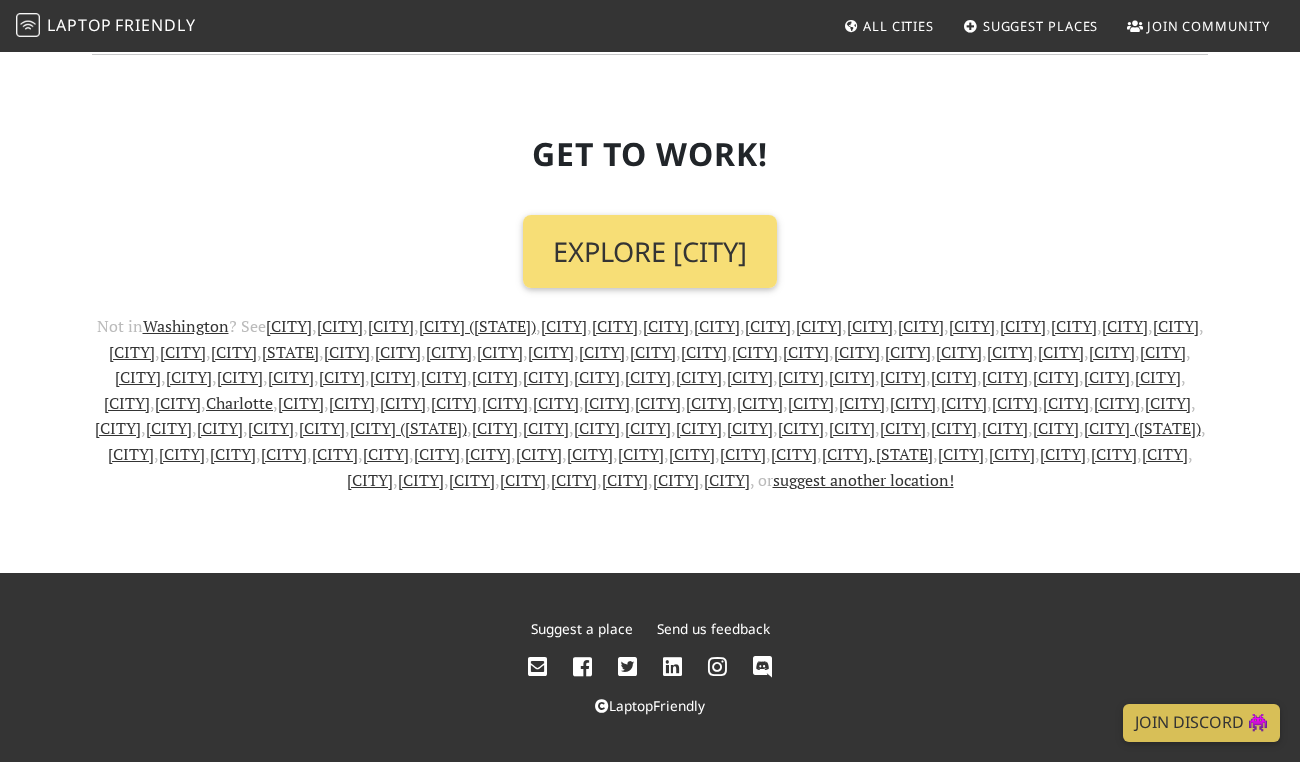 click on "All Cities" at bounding box center [898, 26] 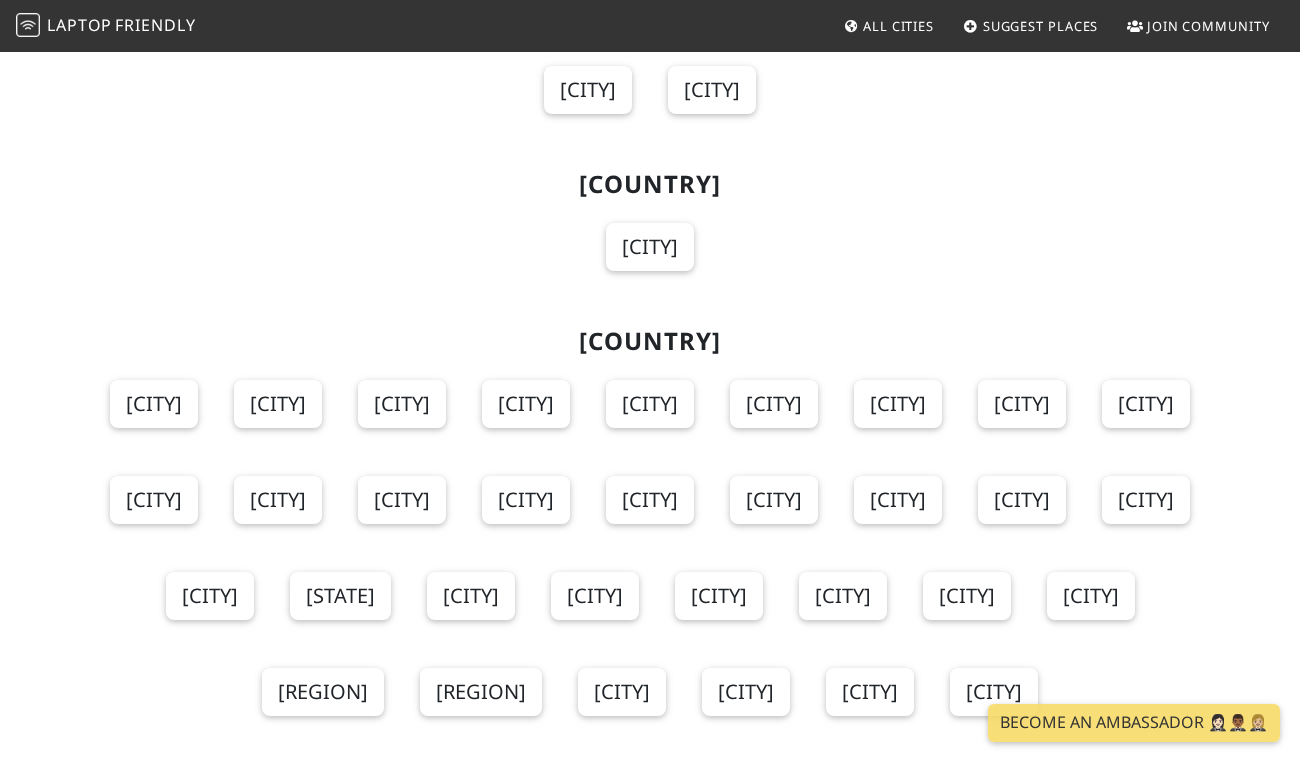 scroll, scrollTop: 8935, scrollLeft: 0, axis: vertical 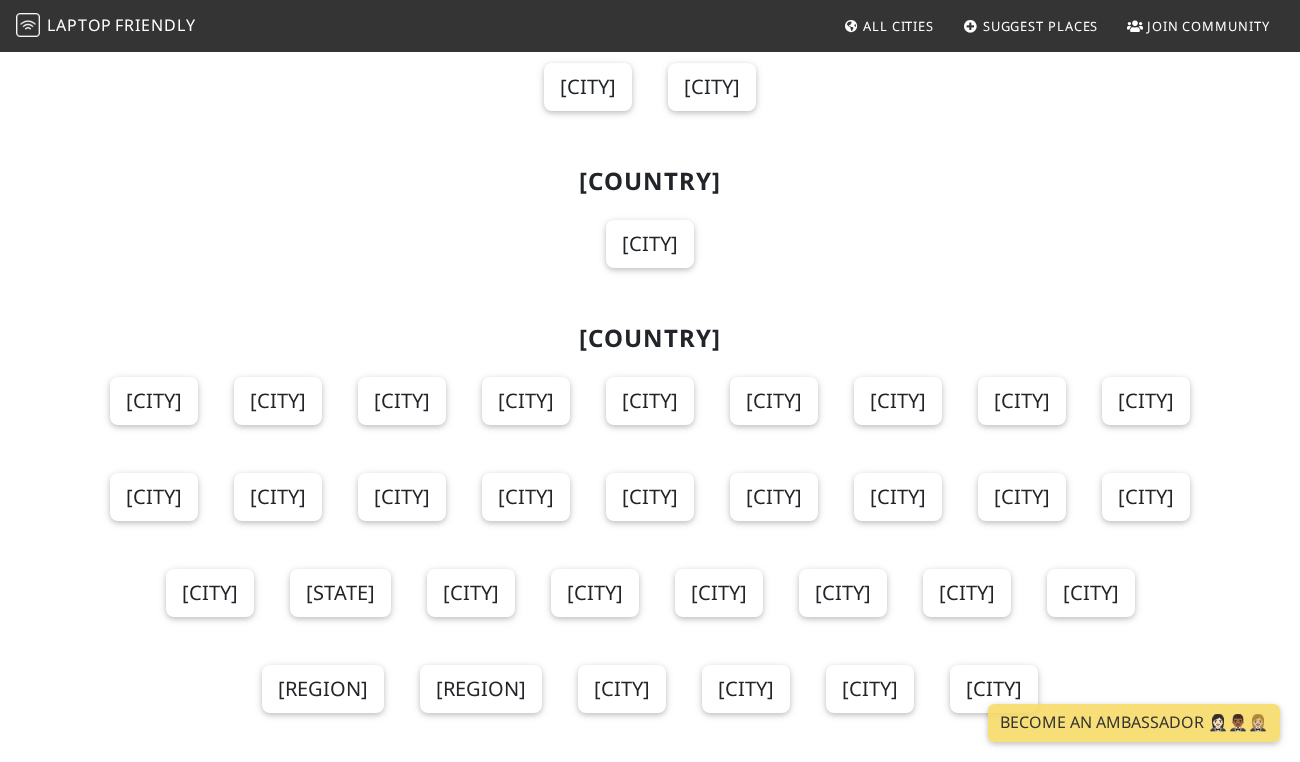 click on "Berlin" at bounding box center [340, -1142] 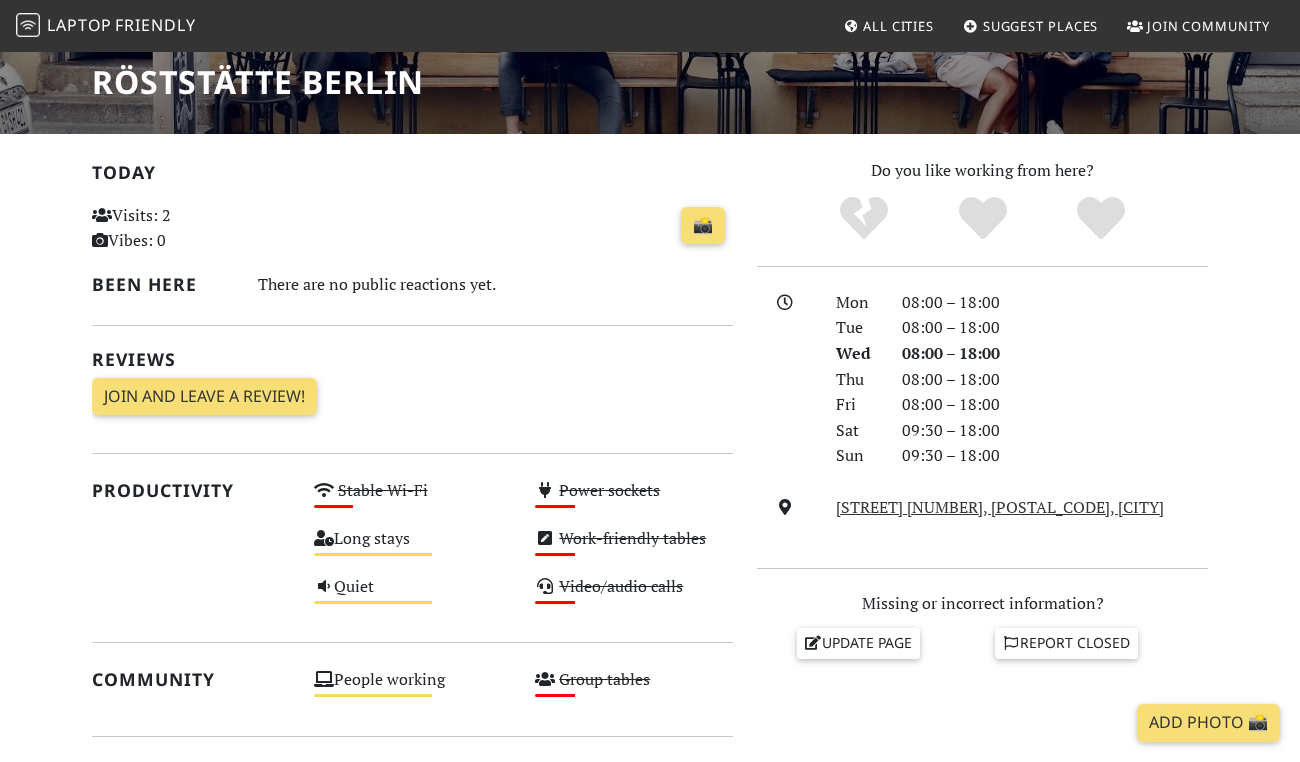 scroll, scrollTop: 586, scrollLeft: 0, axis: vertical 